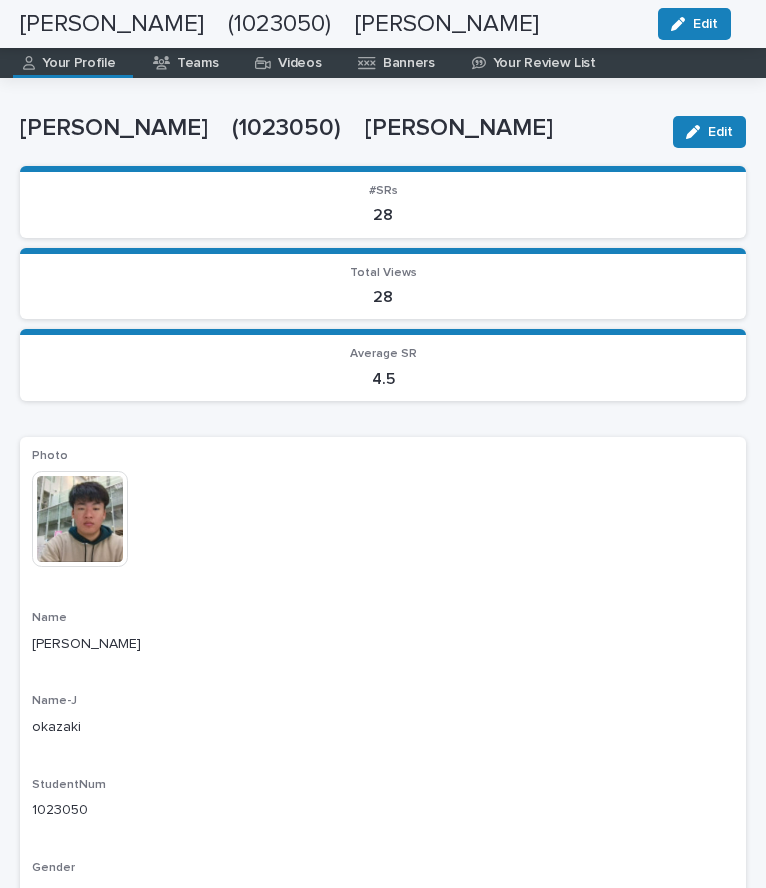 scroll, scrollTop: 0, scrollLeft: 0, axis: both 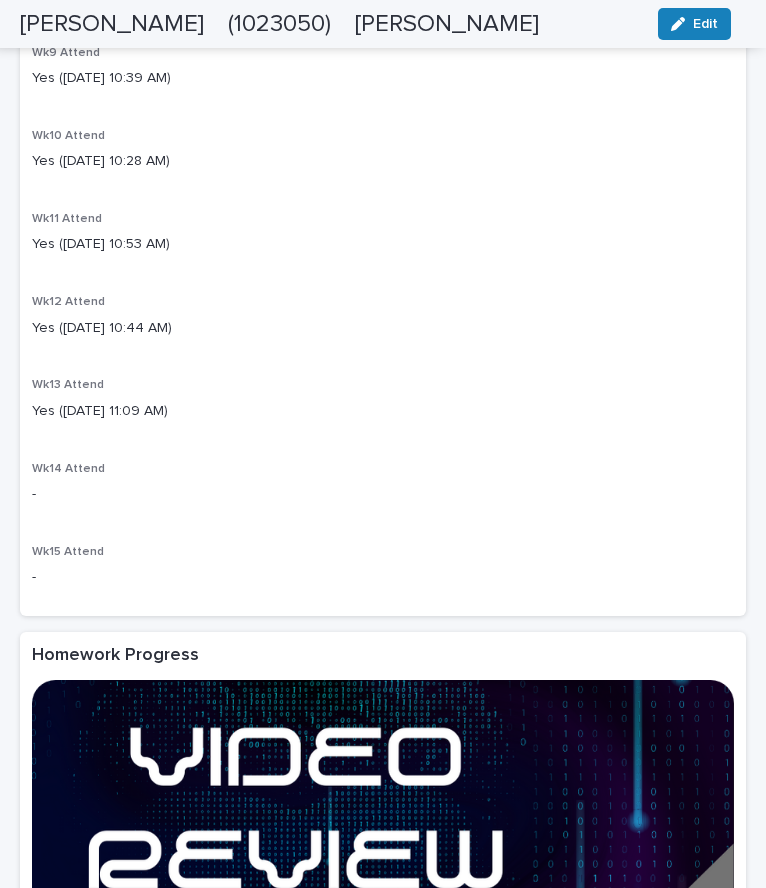 click on "Yes ([DATE] 11:09 AM)" at bounding box center (383, 411) 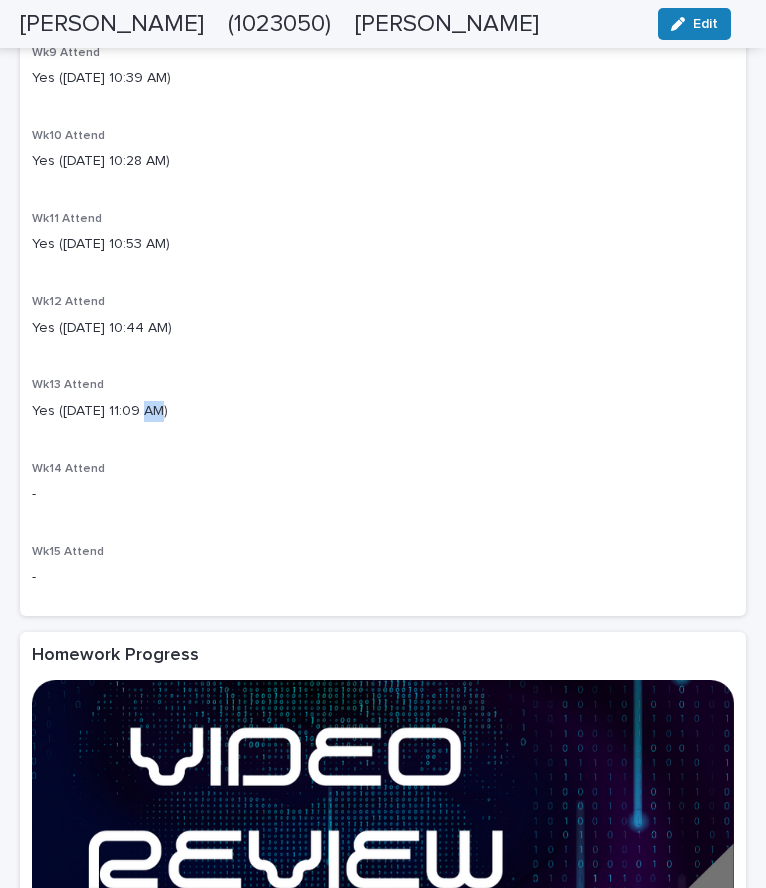 click on "Yes ([DATE] 11:09 AM)" at bounding box center [383, 411] 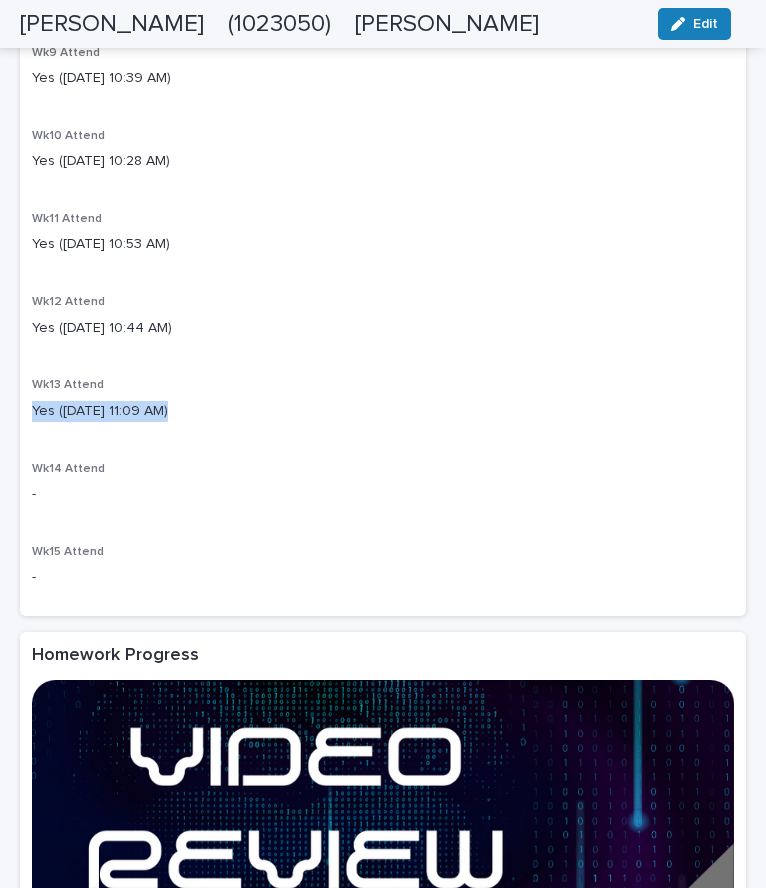 click on "Yes ([DATE] 11:09 AM)" at bounding box center [383, 411] 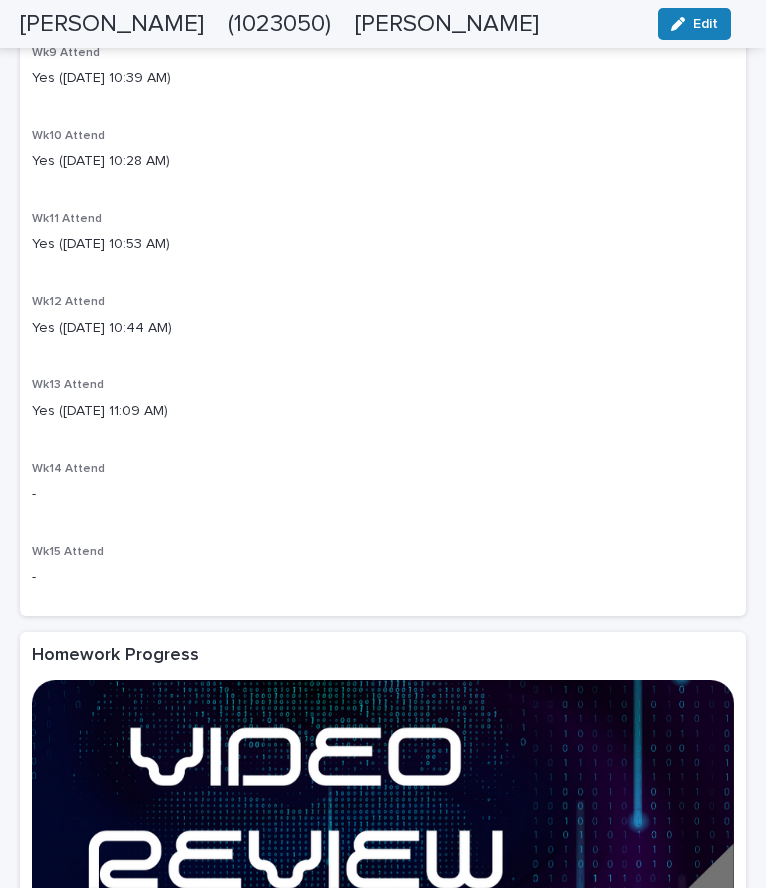click on "Wk13 Attend" at bounding box center [383, 385] 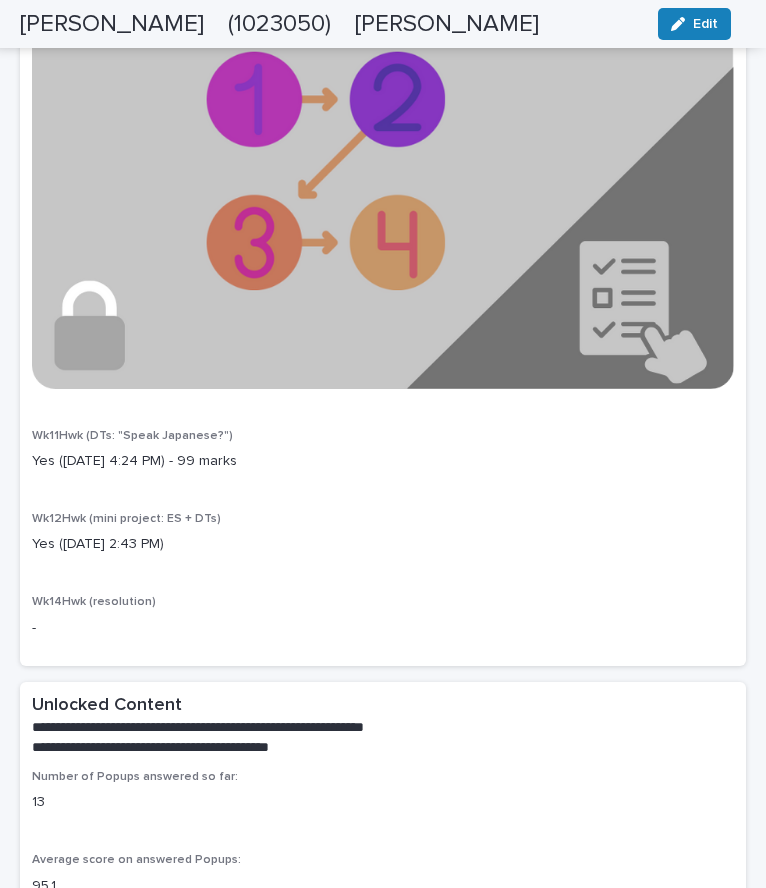 scroll, scrollTop: 10031, scrollLeft: 0, axis: vertical 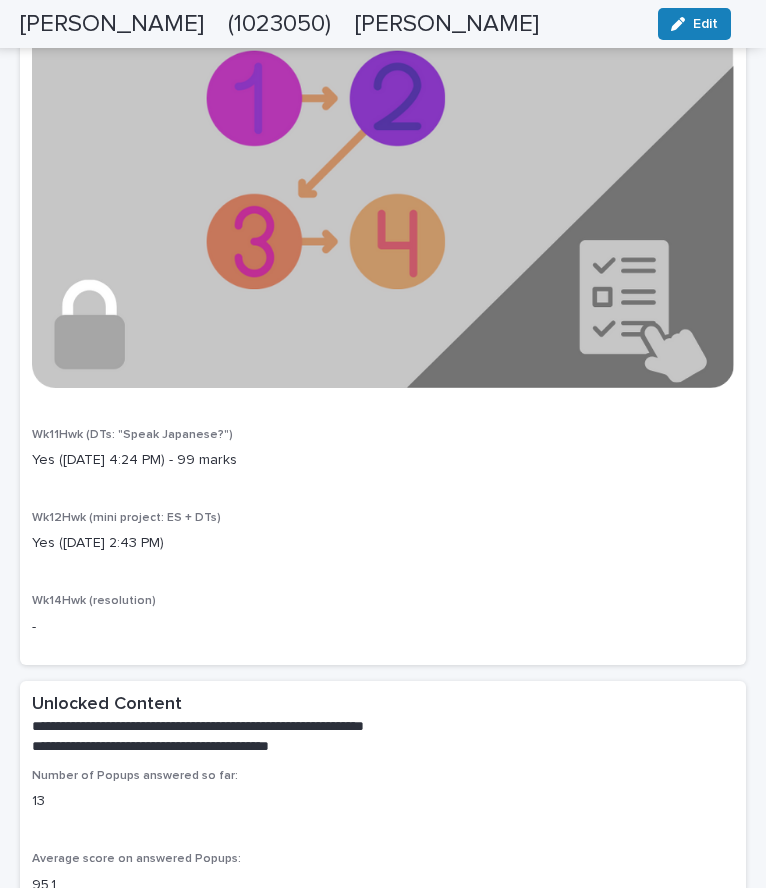click on "Yes ([DATE] 2:43 PM)" at bounding box center [383, 543] 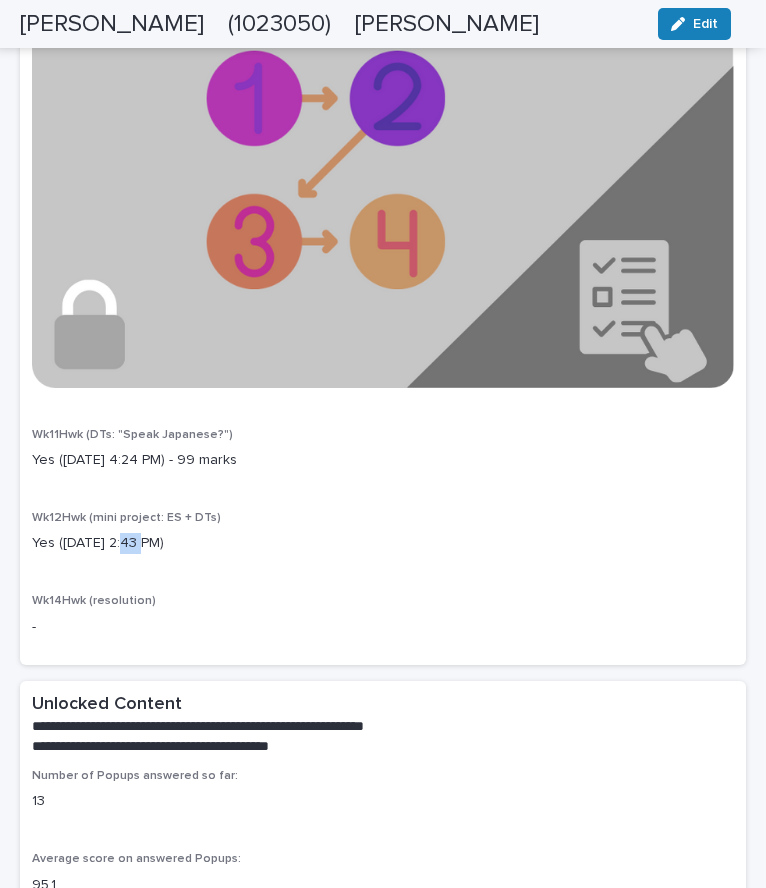 click on "Yes ([DATE] 2:43 PM)" at bounding box center [383, 543] 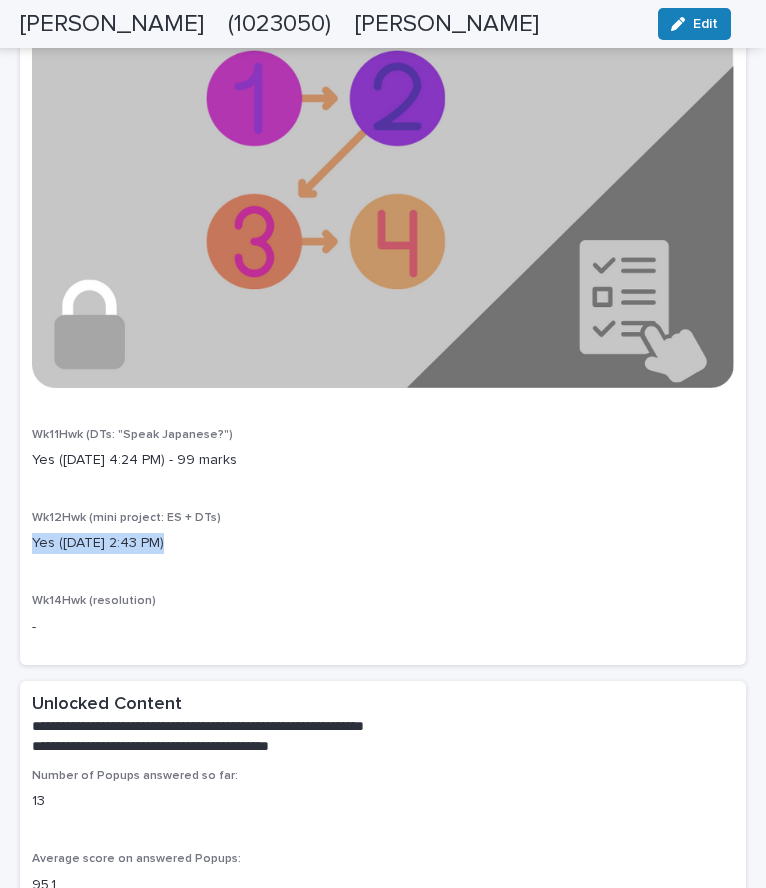 click on "Yes ([DATE] 2:43 PM)" at bounding box center (383, 543) 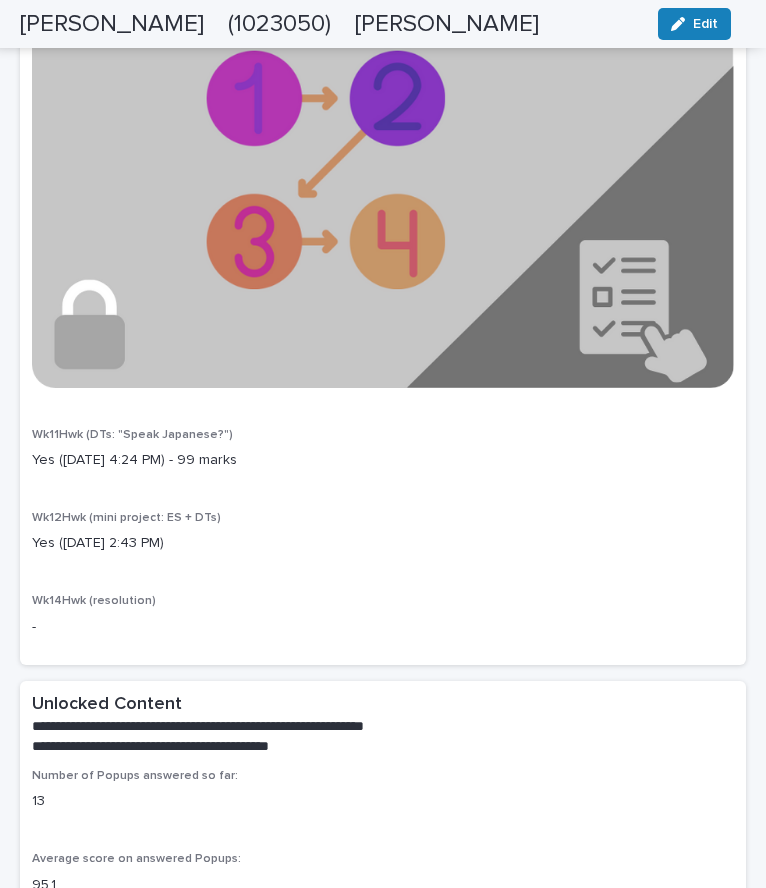 click on "Yes ([DATE] 2:43 PM)" at bounding box center (383, 543) 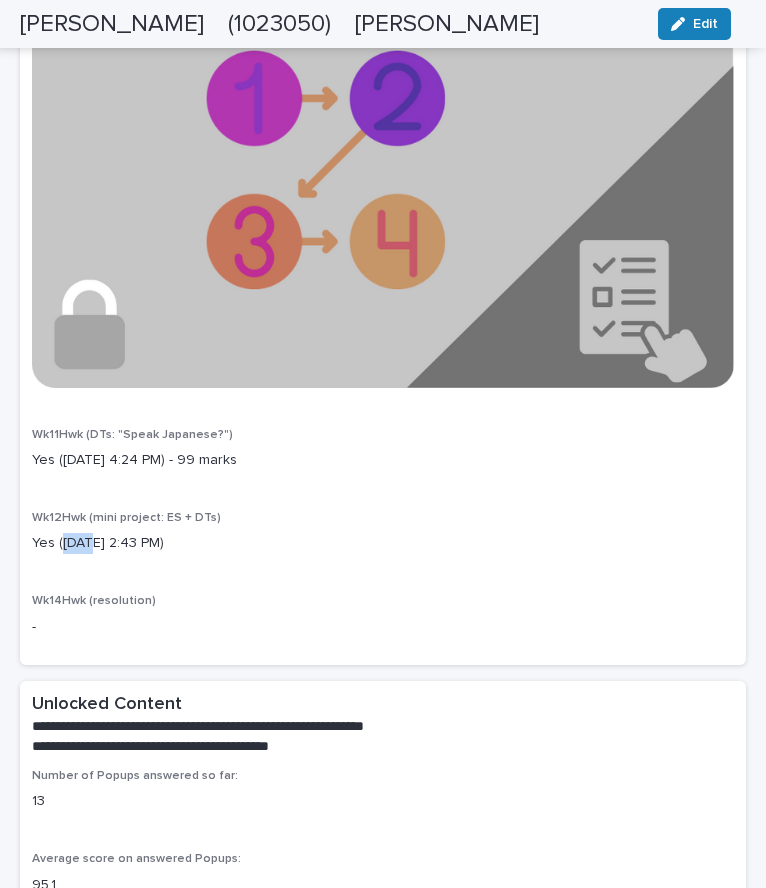 click on "Yes ([DATE] 2:43 PM)" at bounding box center [383, 543] 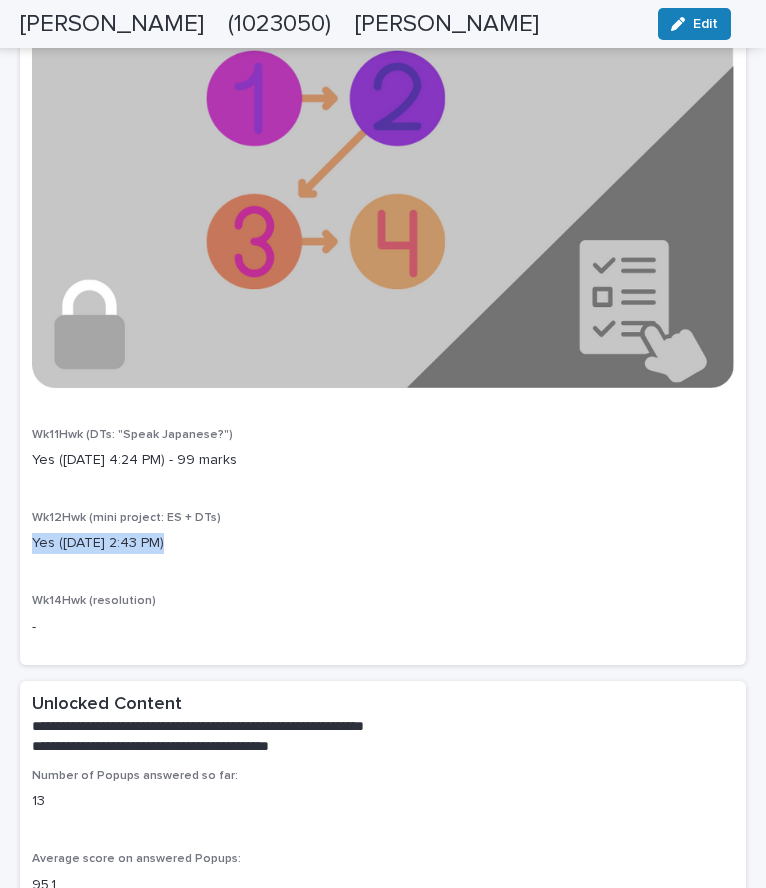 click on "Yes ([DATE] 2:43 PM)" at bounding box center (383, 543) 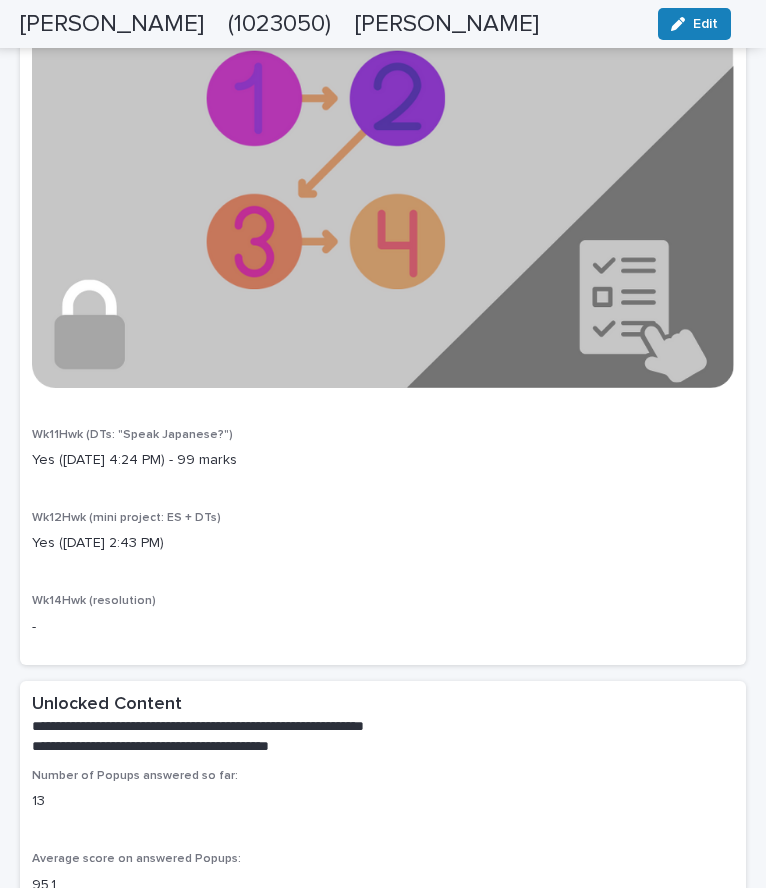 click on "Yes ([DATE] 2:43 PM)" at bounding box center [383, 543] 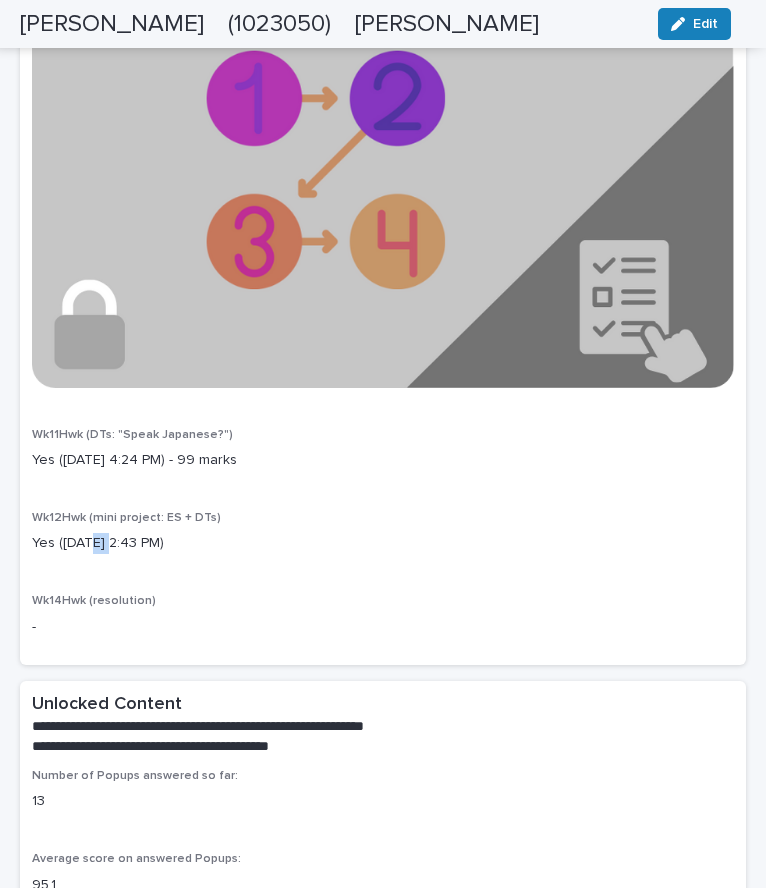 click on "Yes ([DATE] 2:43 PM)" at bounding box center [383, 543] 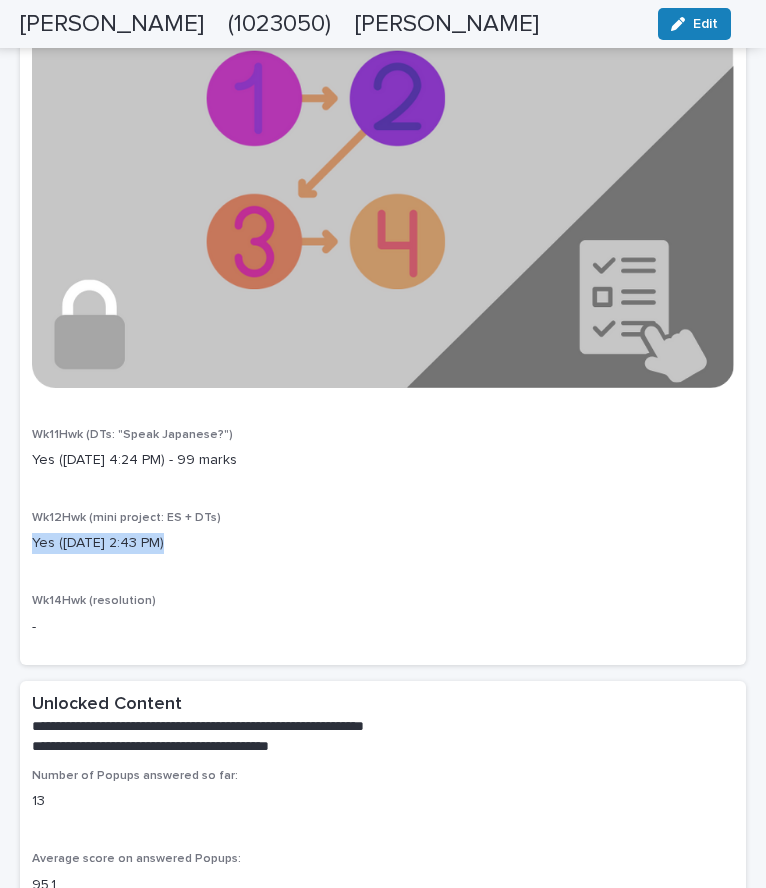 click on "Yes ([DATE] 2:43 PM)" at bounding box center [383, 543] 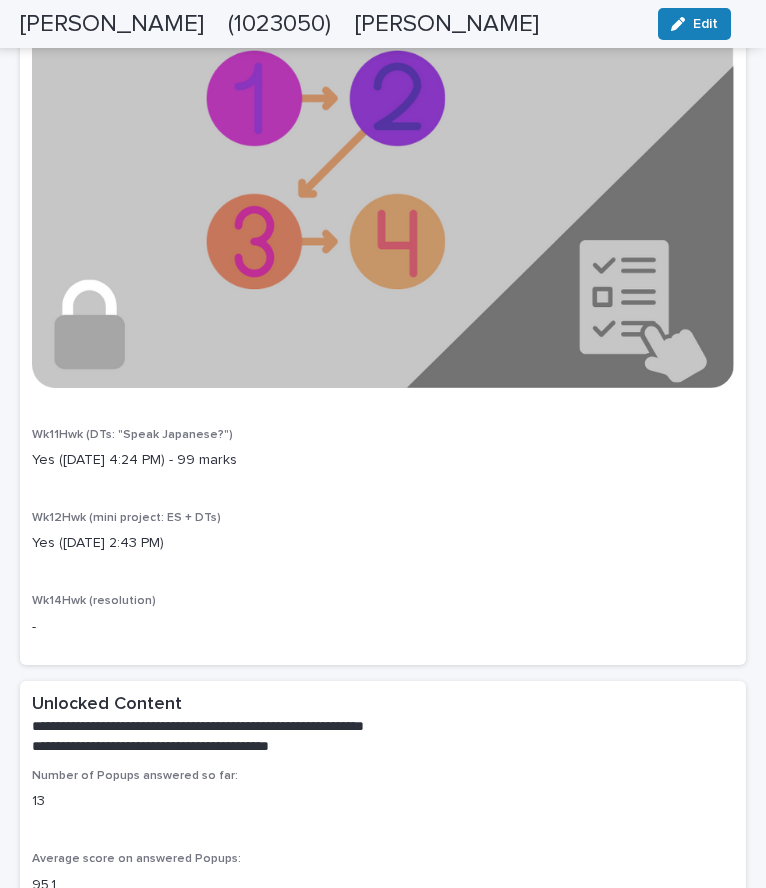 click on "Yes ([DATE] 2:43 PM)" at bounding box center [383, 543] 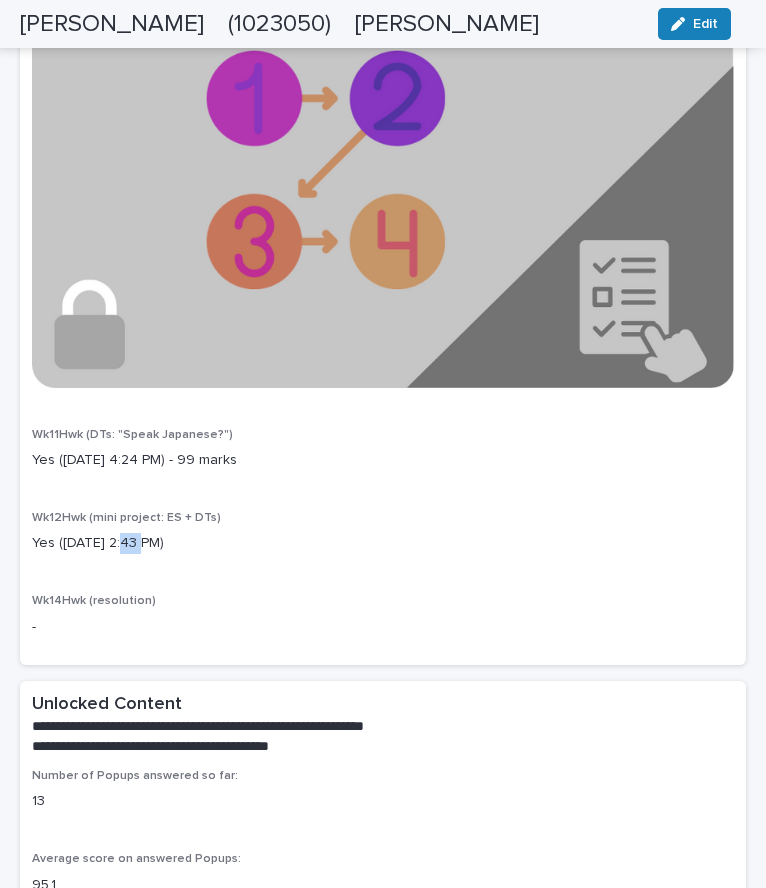 click on "Yes ([DATE] 2:43 PM)" at bounding box center [383, 543] 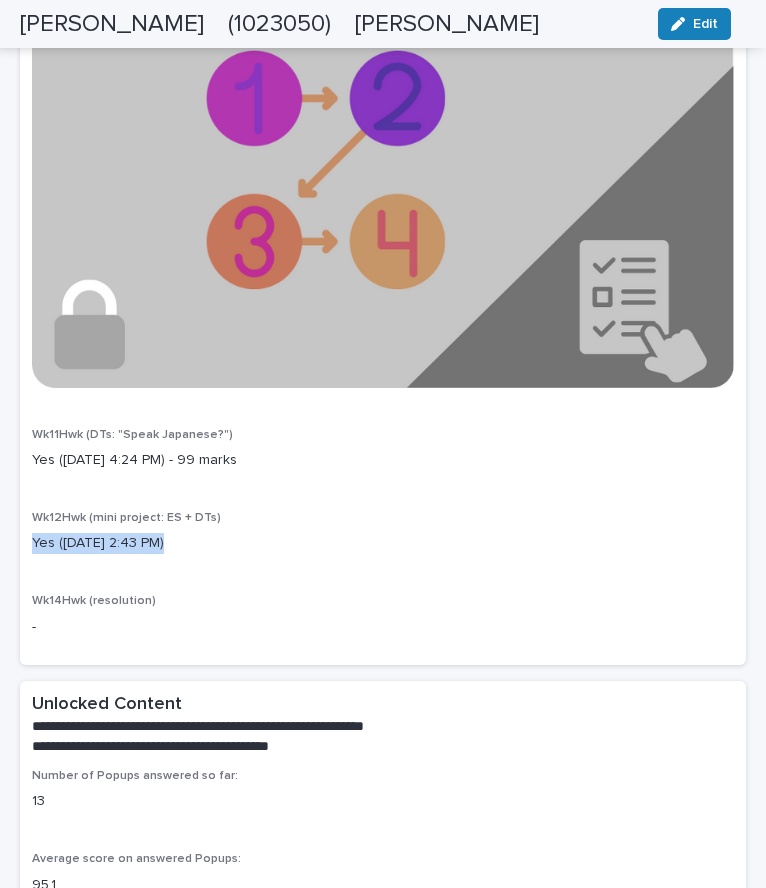 click on "Yes ([DATE] 2:43 PM)" at bounding box center (383, 543) 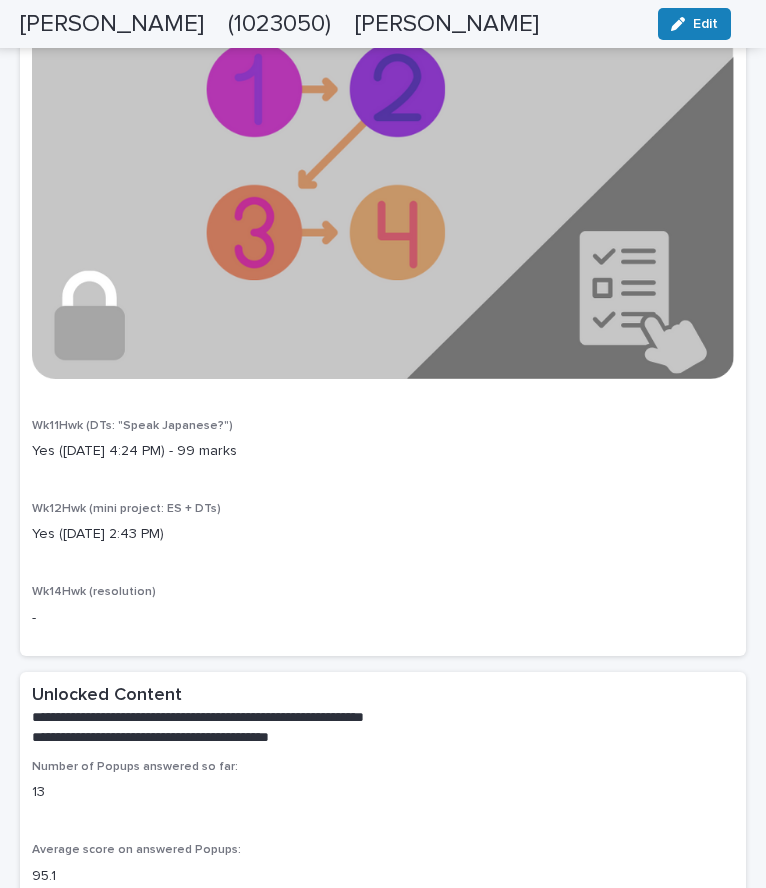 scroll, scrollTop: 10041, scrollLeft: 0, axis: vertical 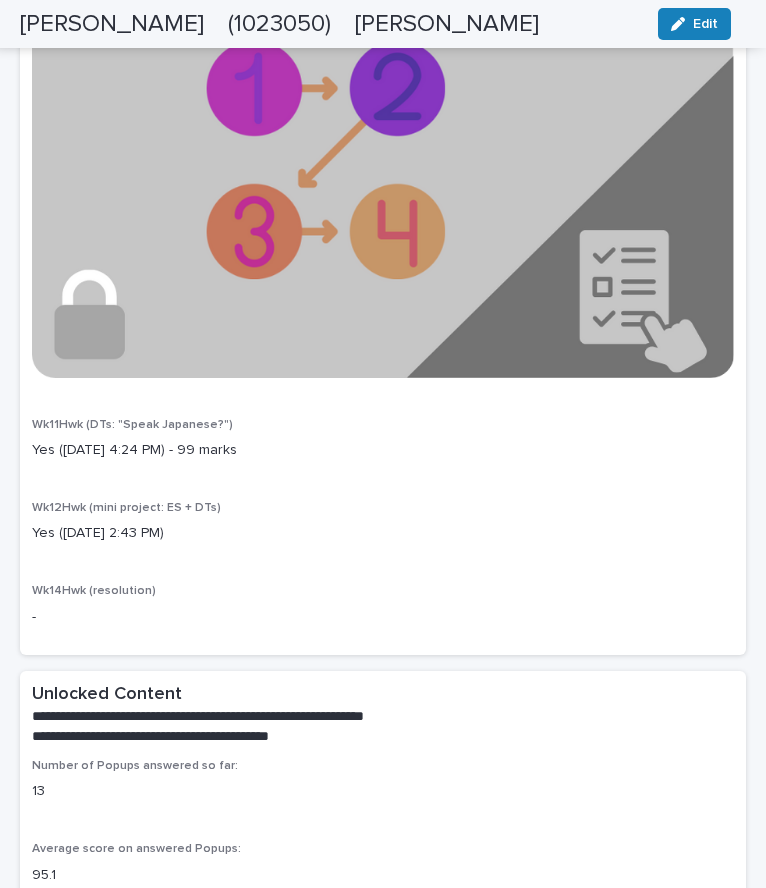 click on "Yes ([DATE] 2:43 PM)" at bounding box center [383, 533] 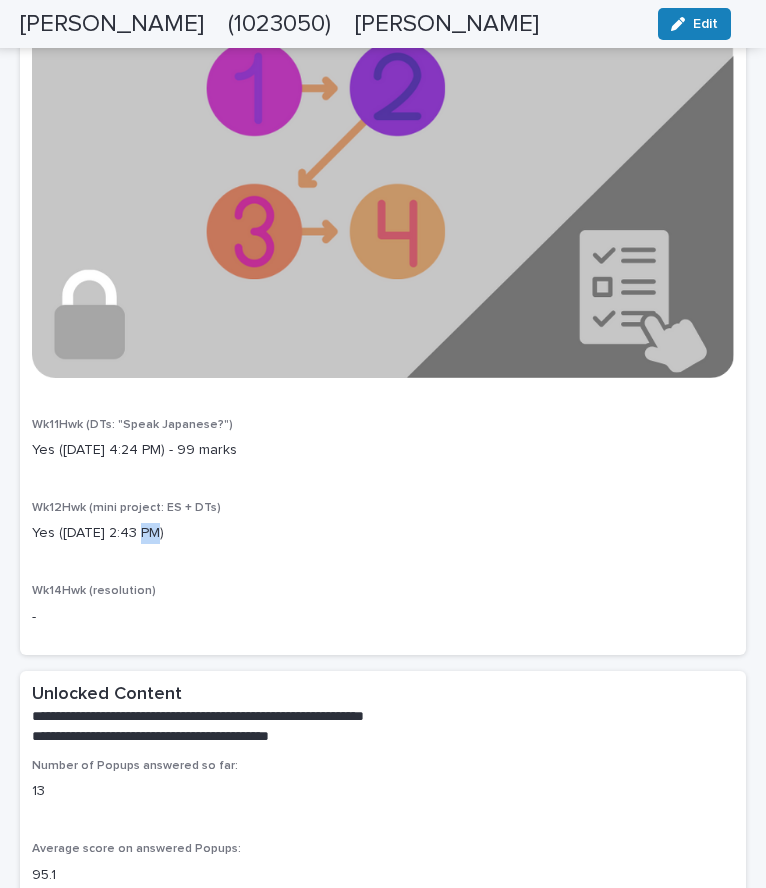 click on "Yes ([DATE] 2:43 PM)" at bounding box center [383, 533] 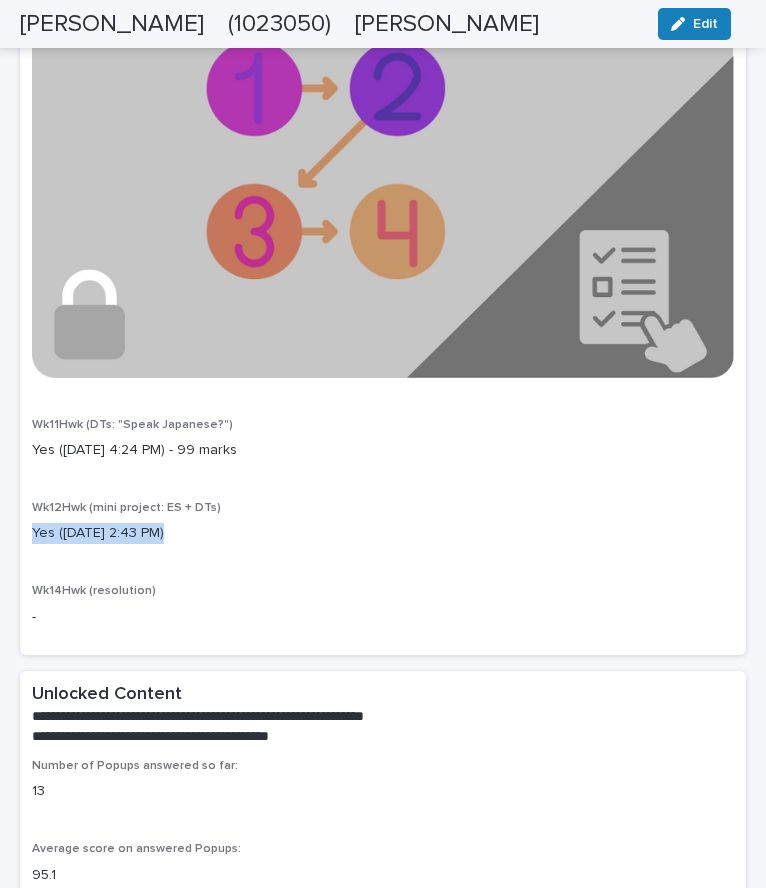 click on "Yes ([DATE] 2:43 PM)" at bounding box center [383, 533] 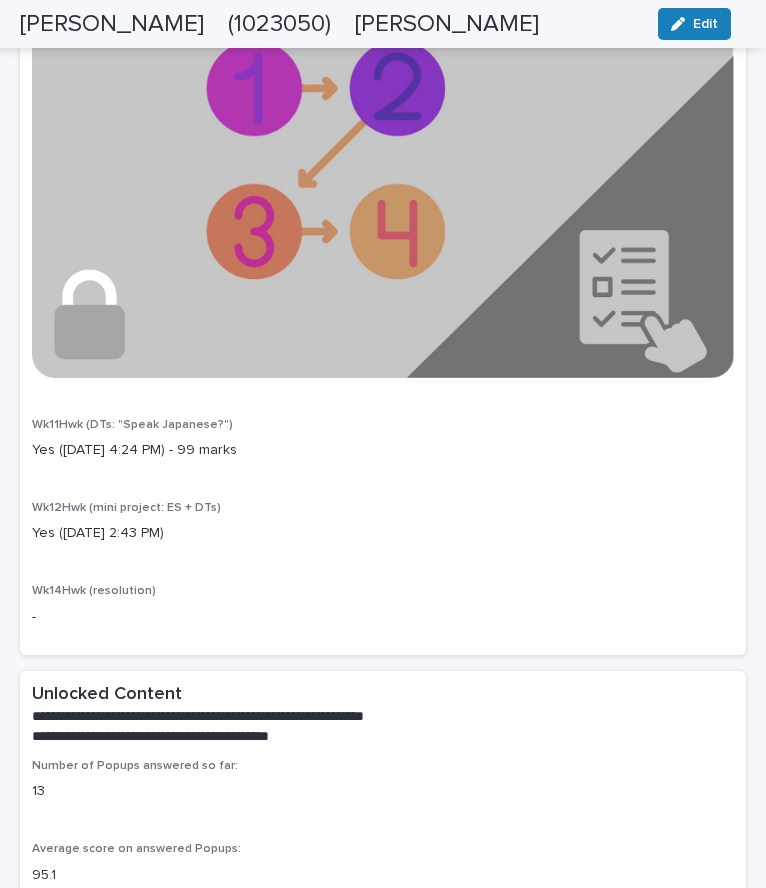 click on "Yes ([DATE] 2:43 PM)" at bounding box center (383, 533) 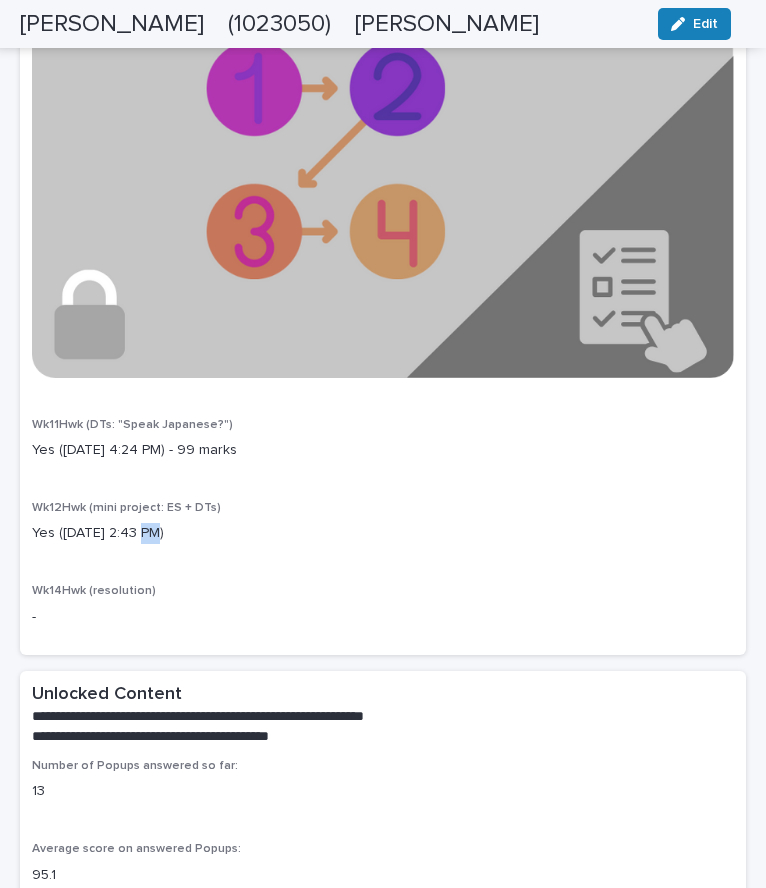 click on "Yes ([DATE] 2:43 PM)" at bounding box center (383, 533) 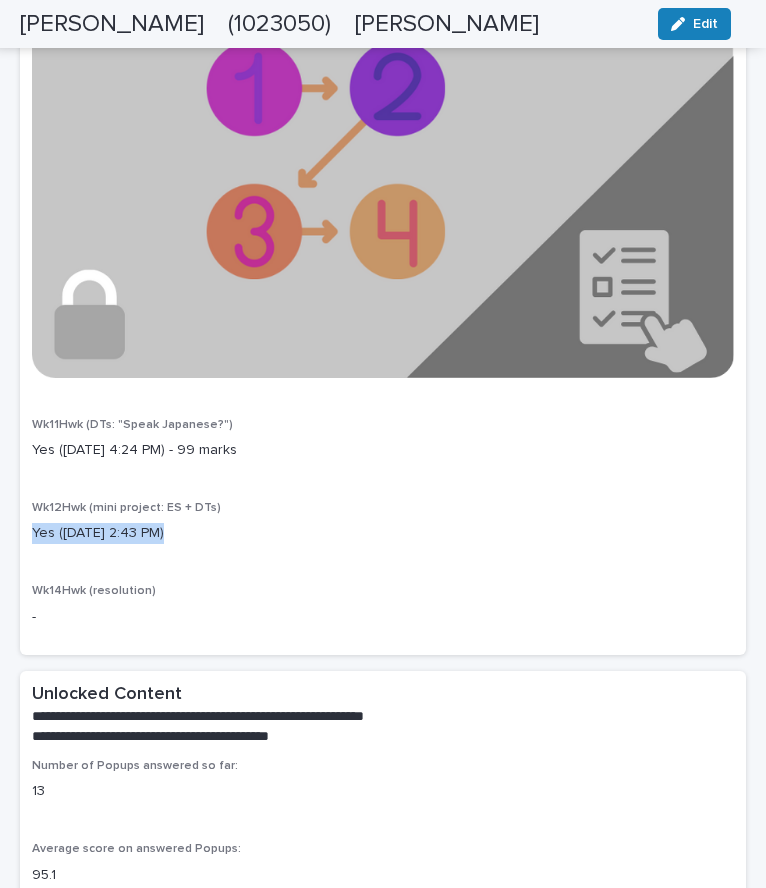 click on "Yes ([DATE] 2:43 PM)" at bounding box center (383, 533) 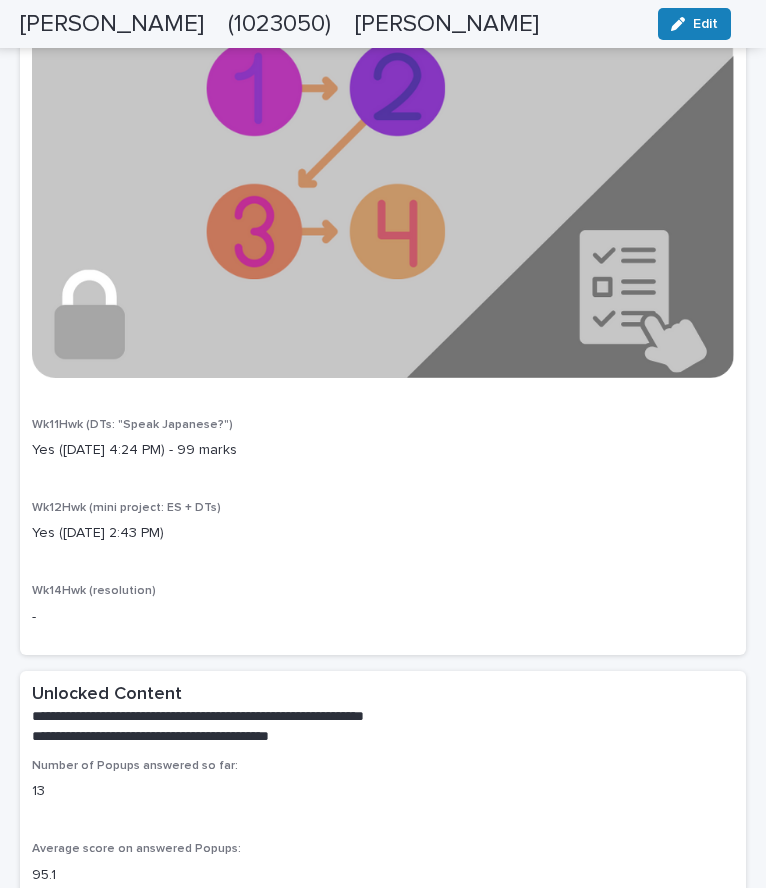 click on "Yes ([DATE] 2:43 PM)" at bounding box center (383, 533) 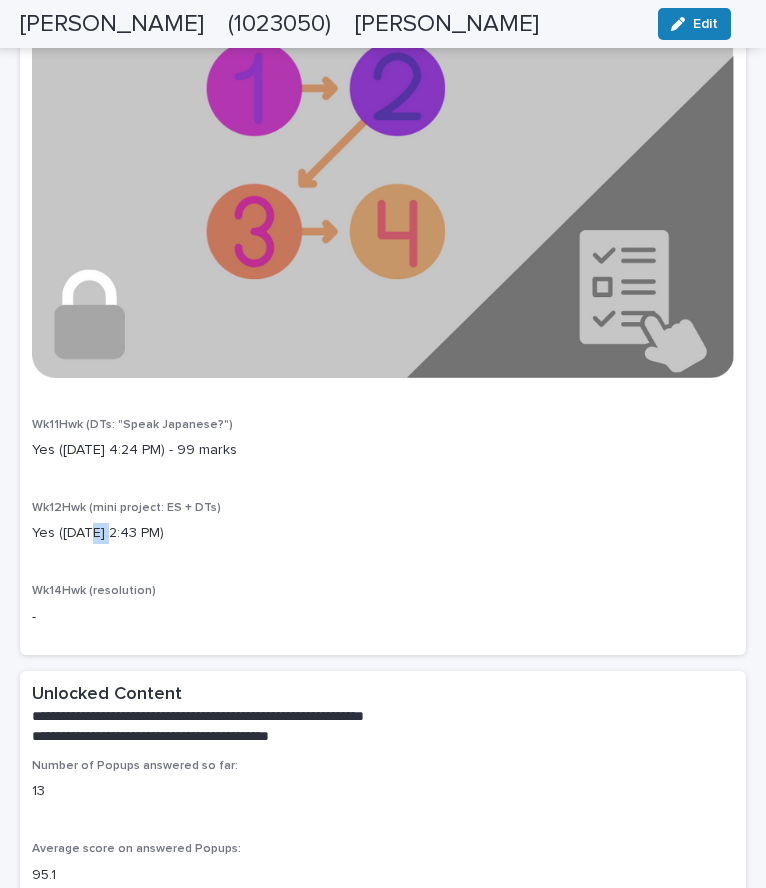click on "Yes ([DATE] 2:43 PM)" at bounding box center [383, 533] 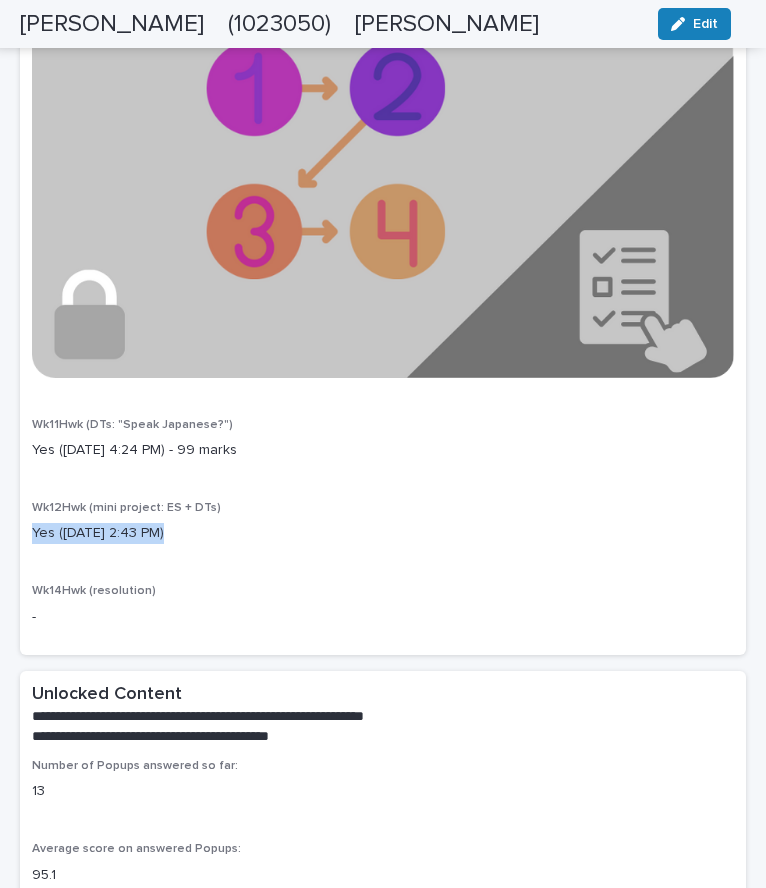 click on "Yes ([DATE] 2:43 PM)" at bounding box center [383, 533] 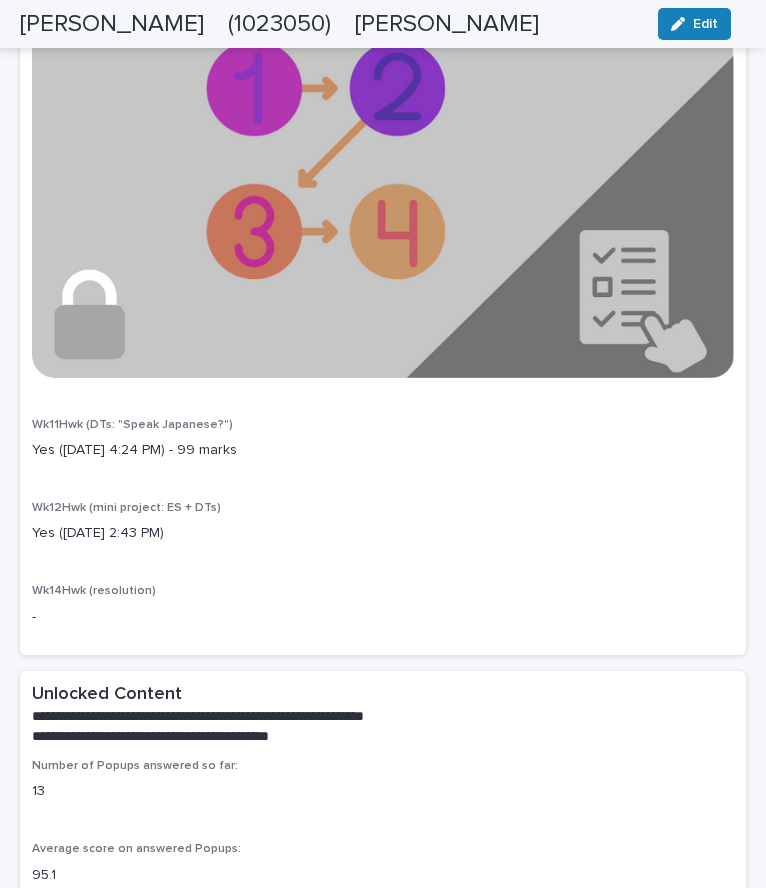 click on "Wk12Hwk (mini project: ES + DTs)" at bounding box center (383, 508) 